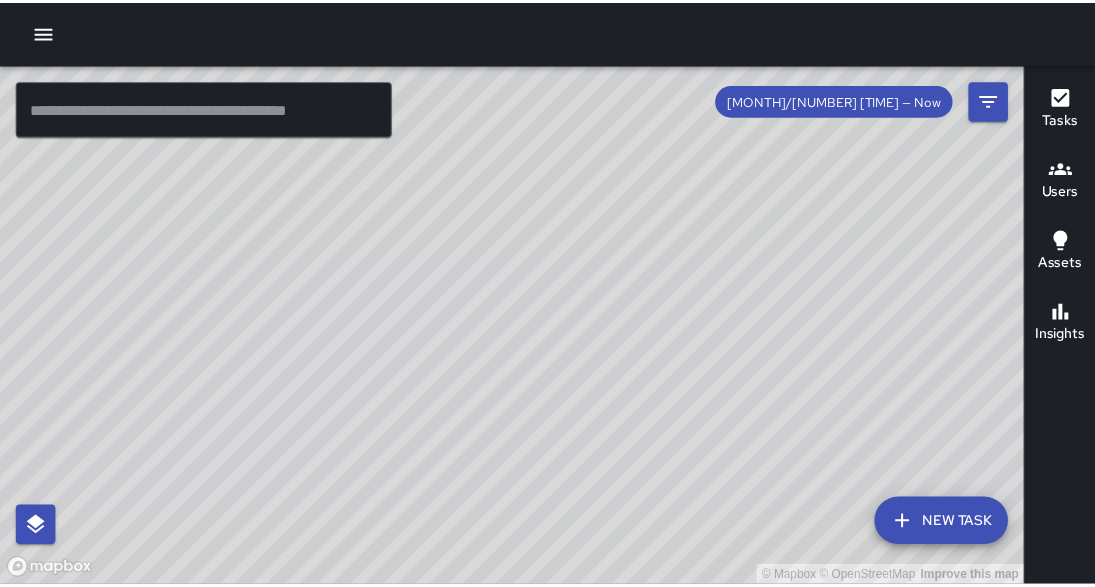 scroll, scrollTop: 0, scrollLeft: 0, axis: both 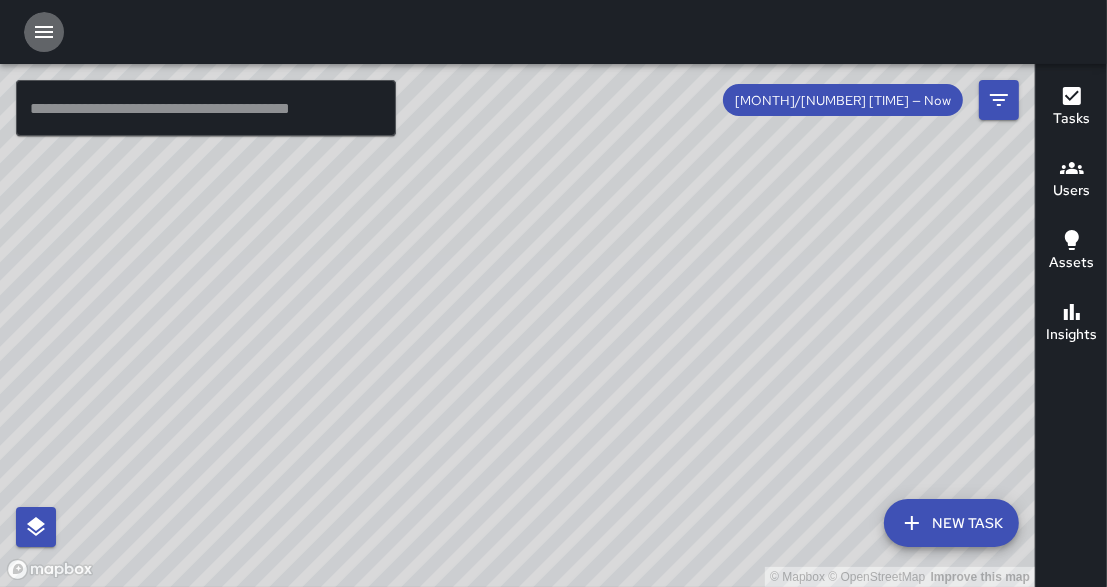 click 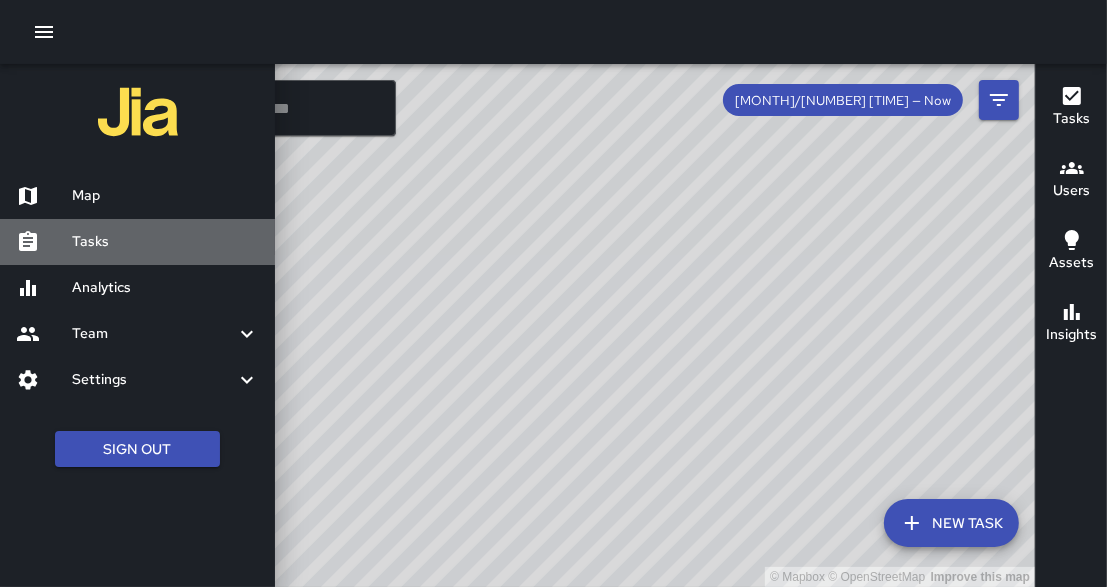 click on "Tasks" at bounding box center [165, 242] 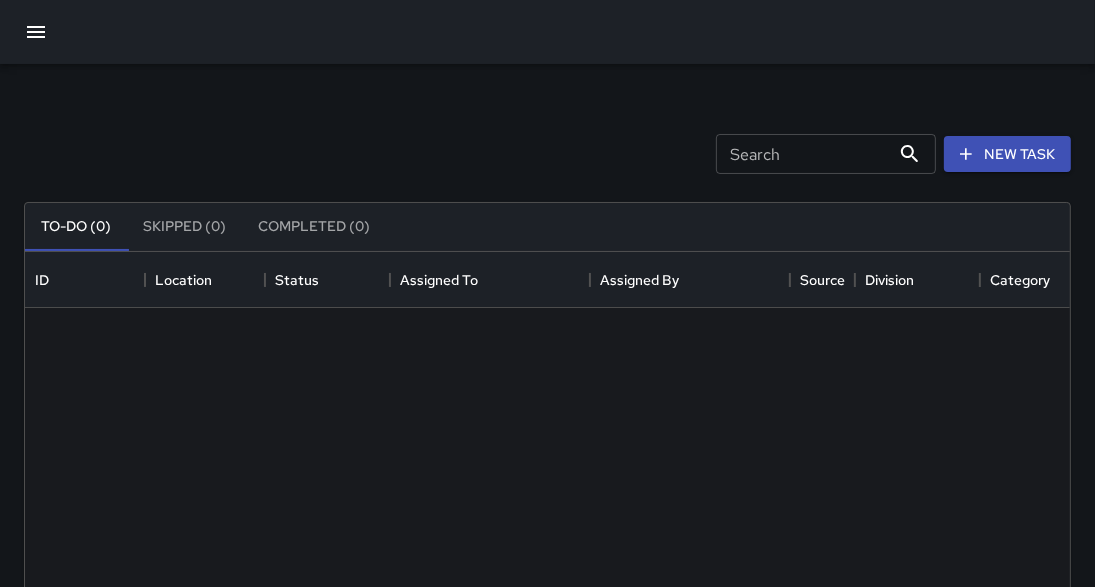 scroll, scrollTop: 12, scrollLeft: 13, axis: both 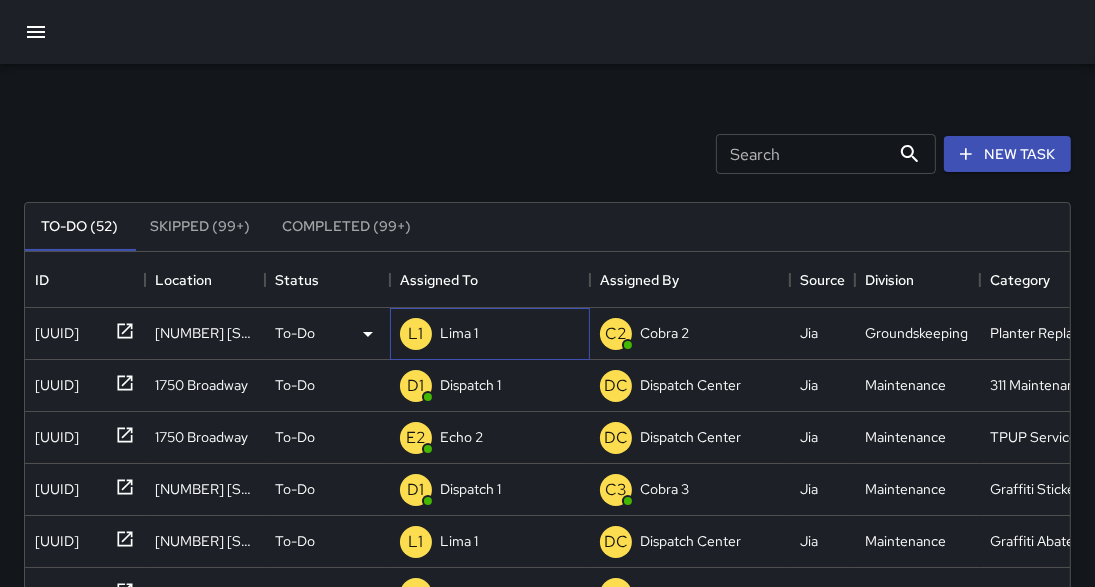click on "Lima 1" at bounding box center (459, 333) 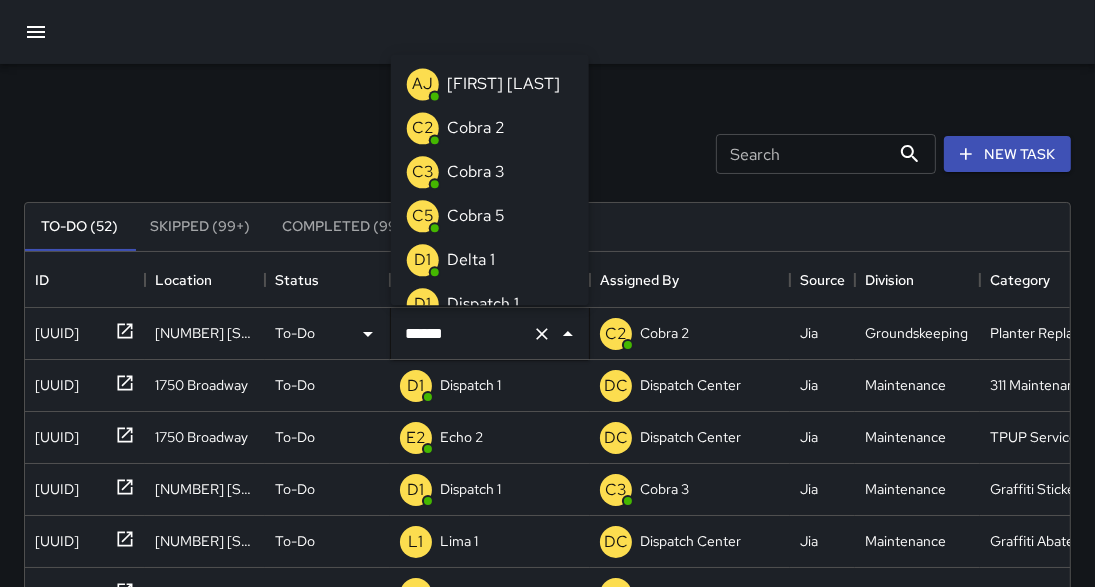scroll, scrollTop: 1913, scrollLeft: 0, axis: vertical 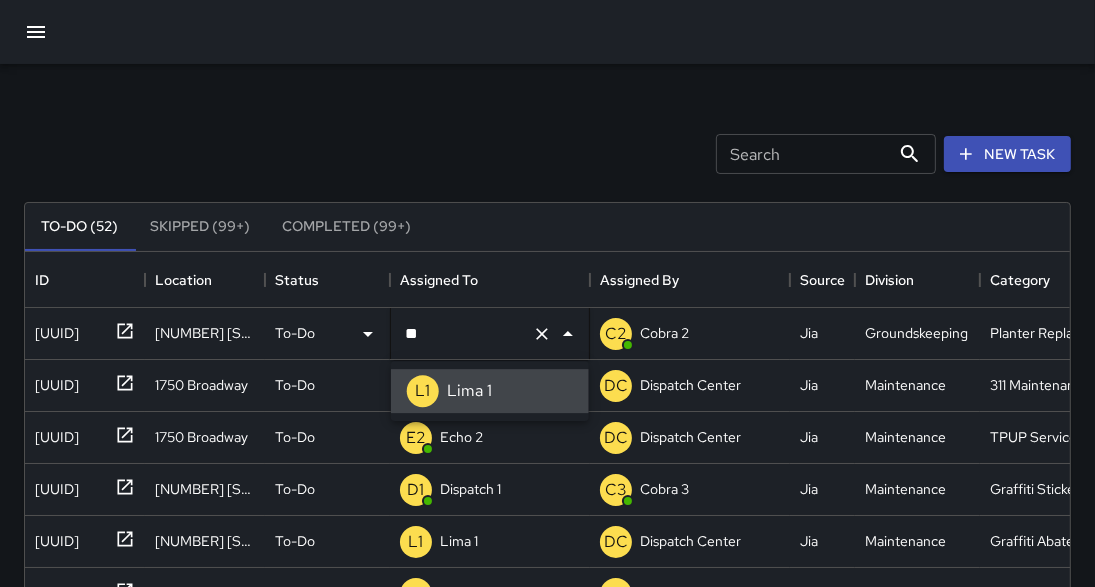 type on "*" 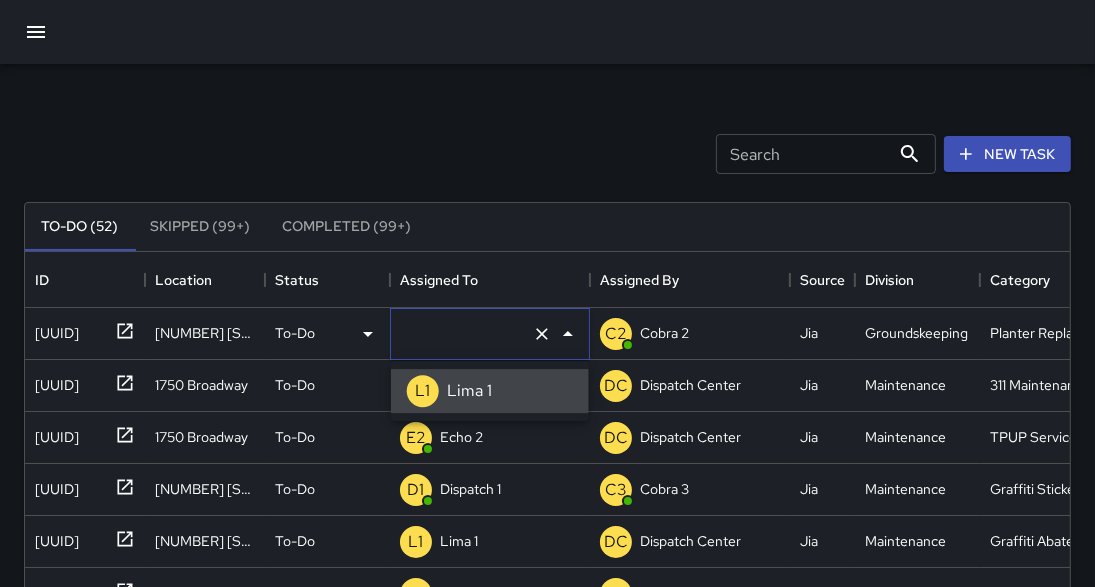 scroll, scrollTop: 0, scrollLeft: 0, axis: both 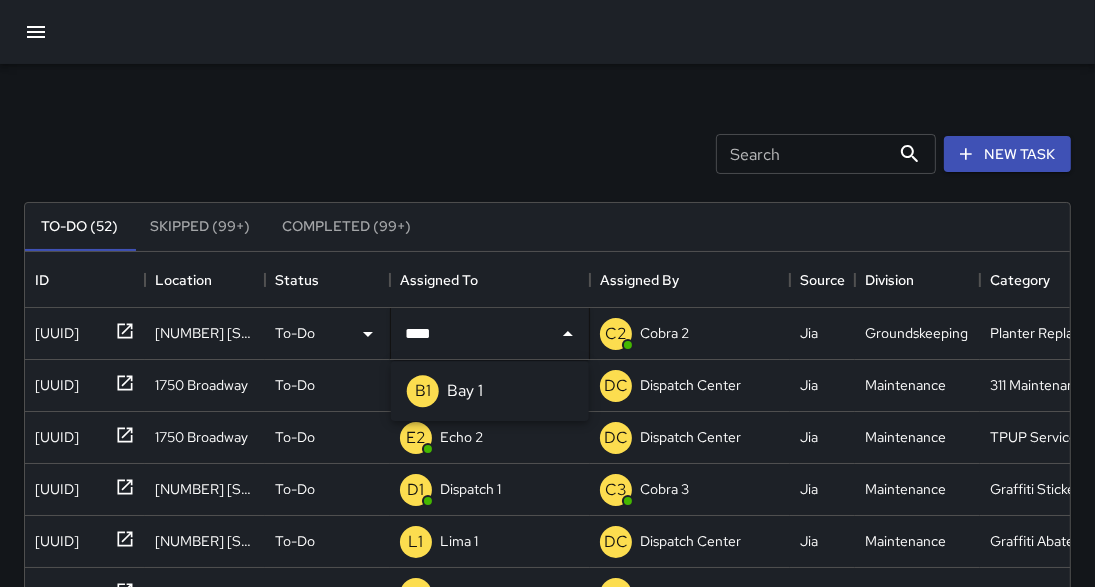 type on "*****" 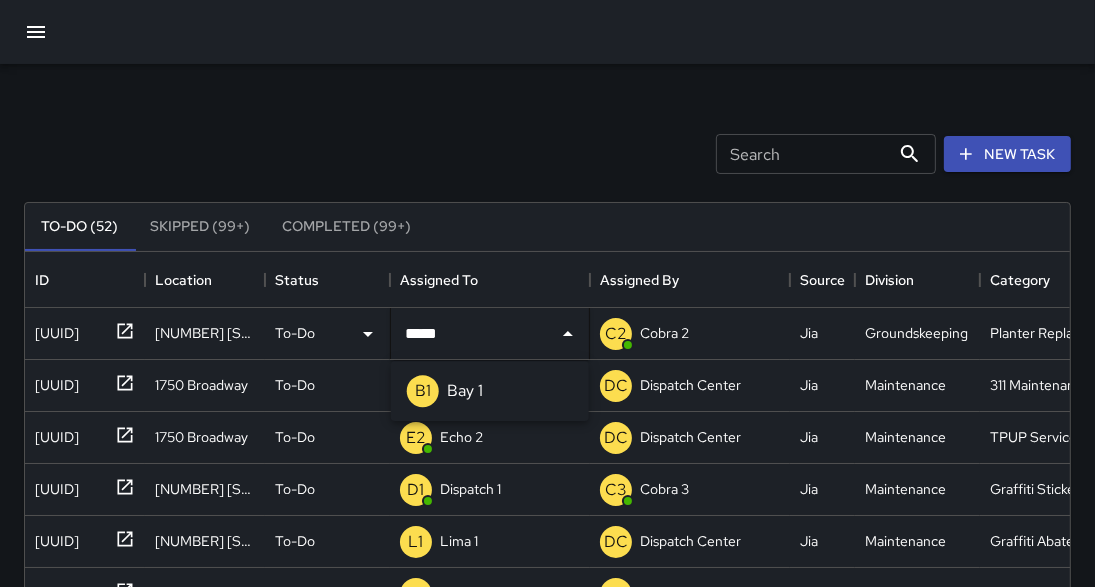 click on "Bay 1" at bounding box center (465, 391) 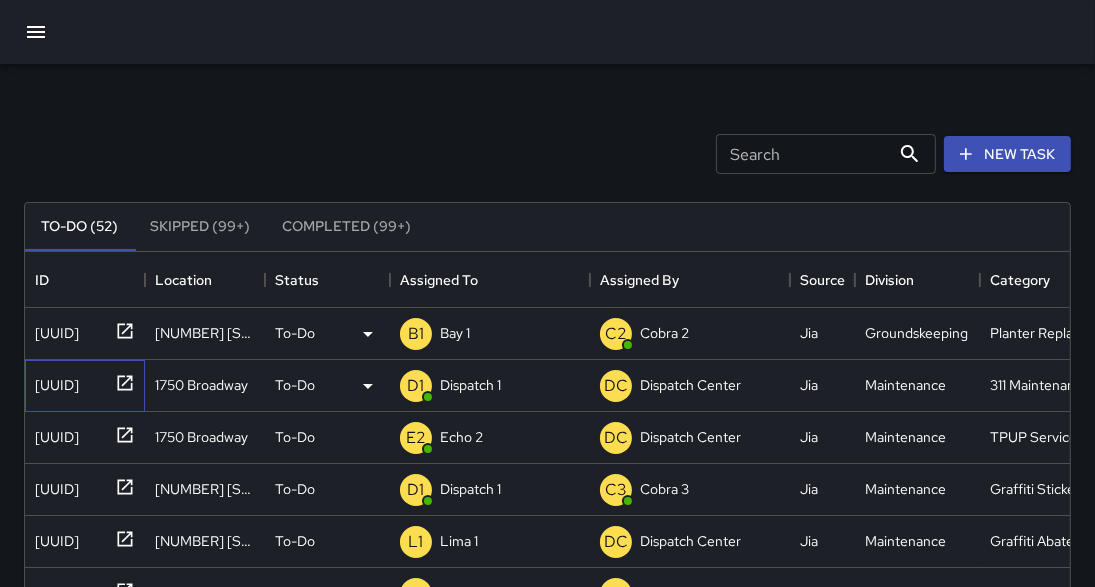click 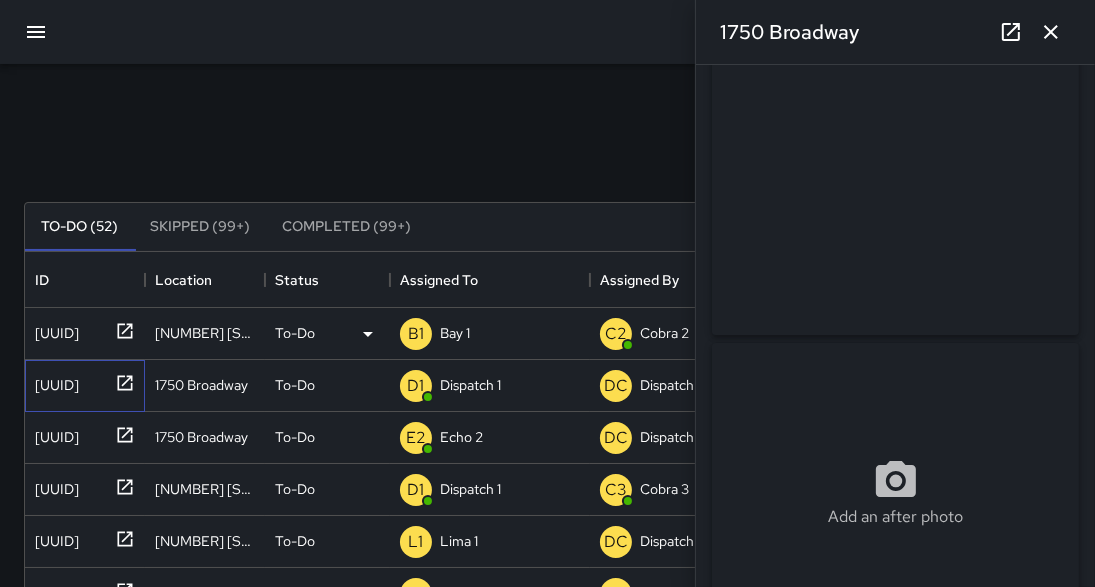 scroll, scrollTop: 37, scrollLeft: 0, axis: vertical 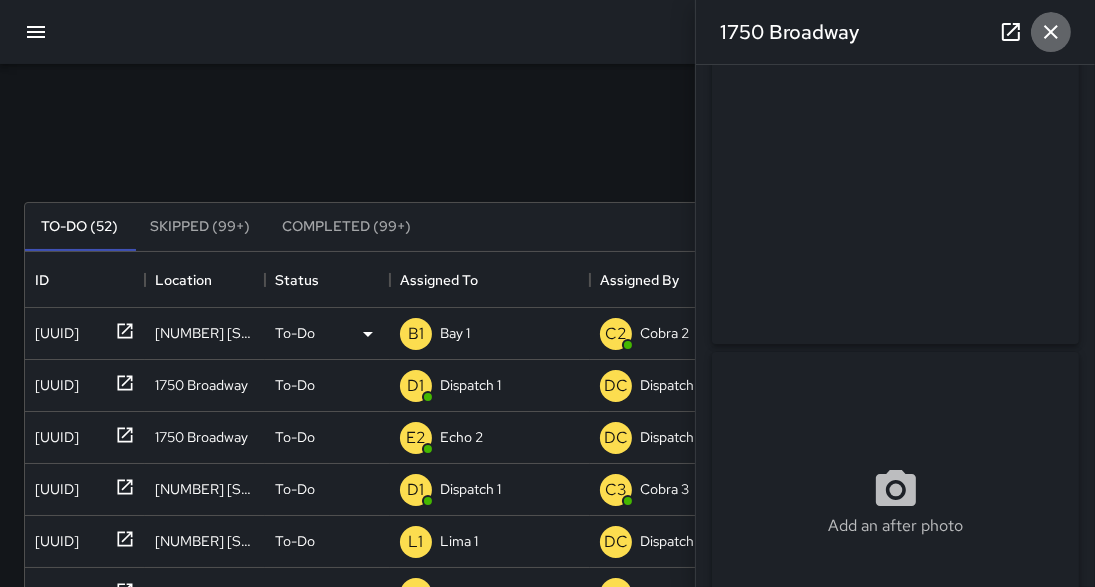 click 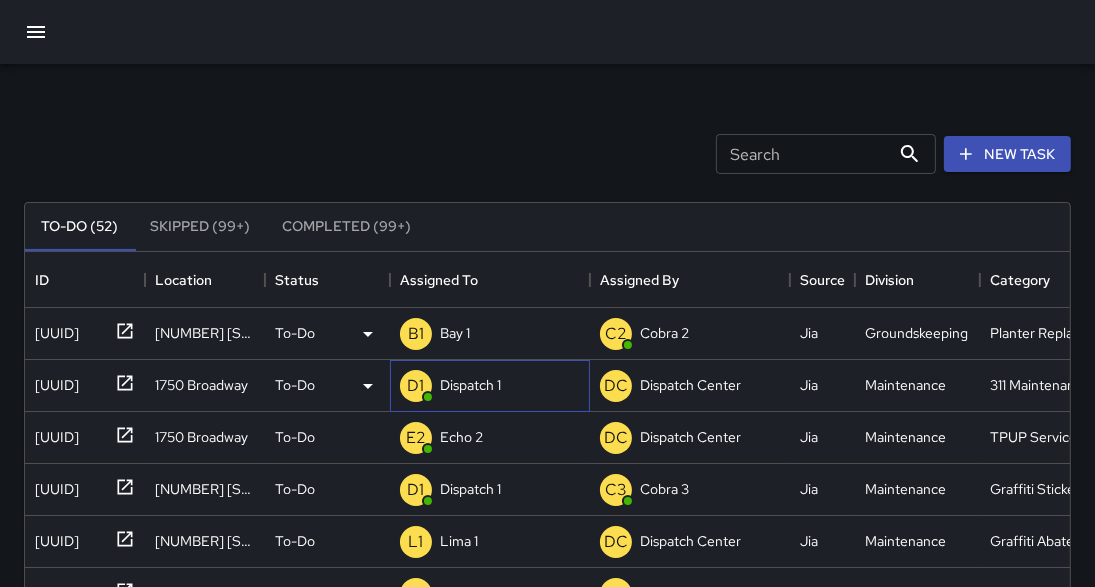 click on "Dispatch 1" at bounding box center [470, 385] 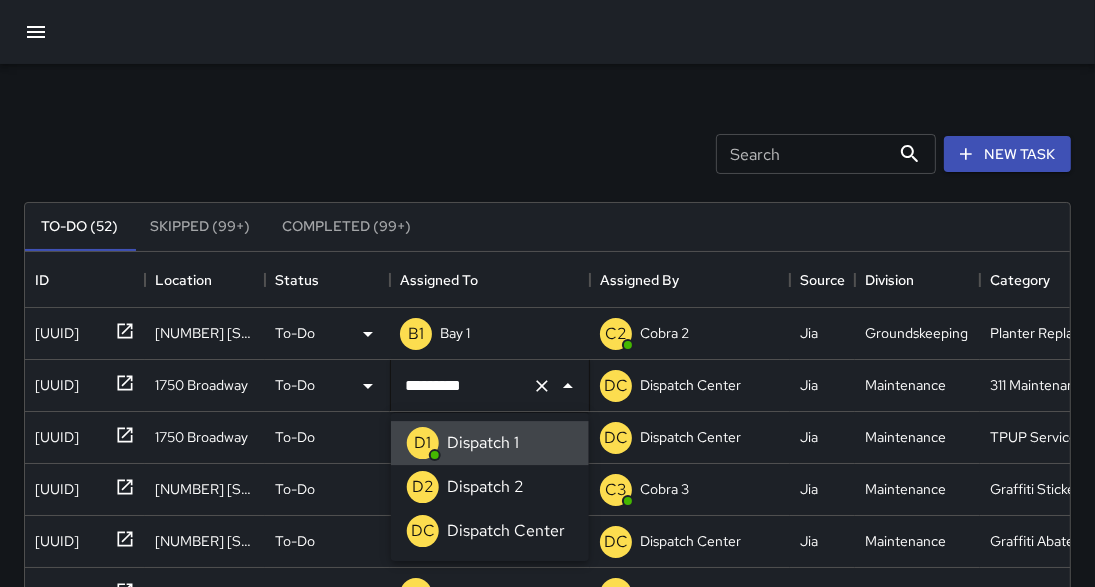 scroll, scrollTop: 0, scrollLeft: 0, axis: both 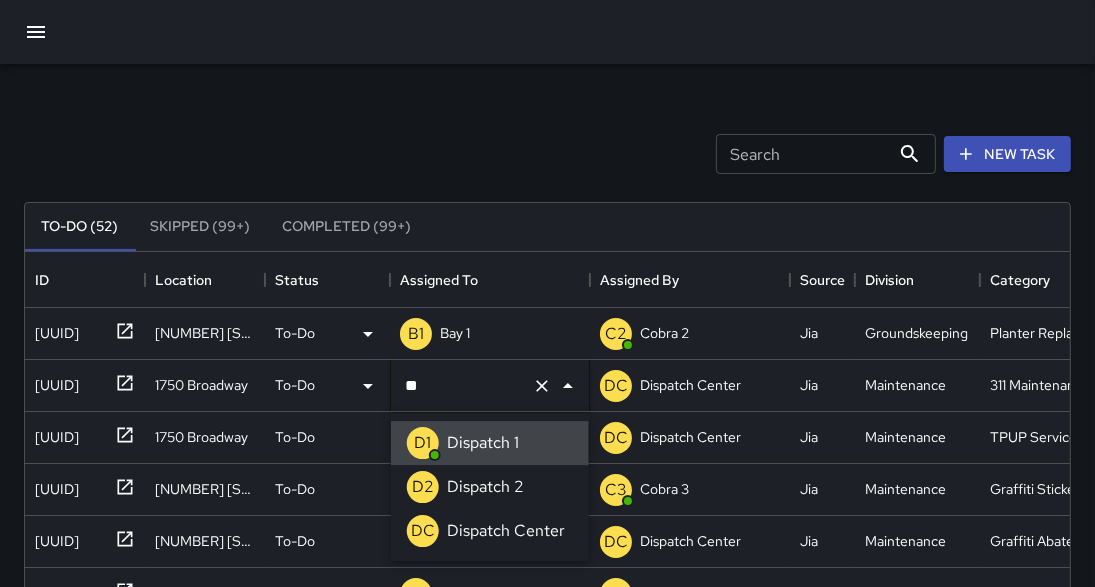 type on "*" 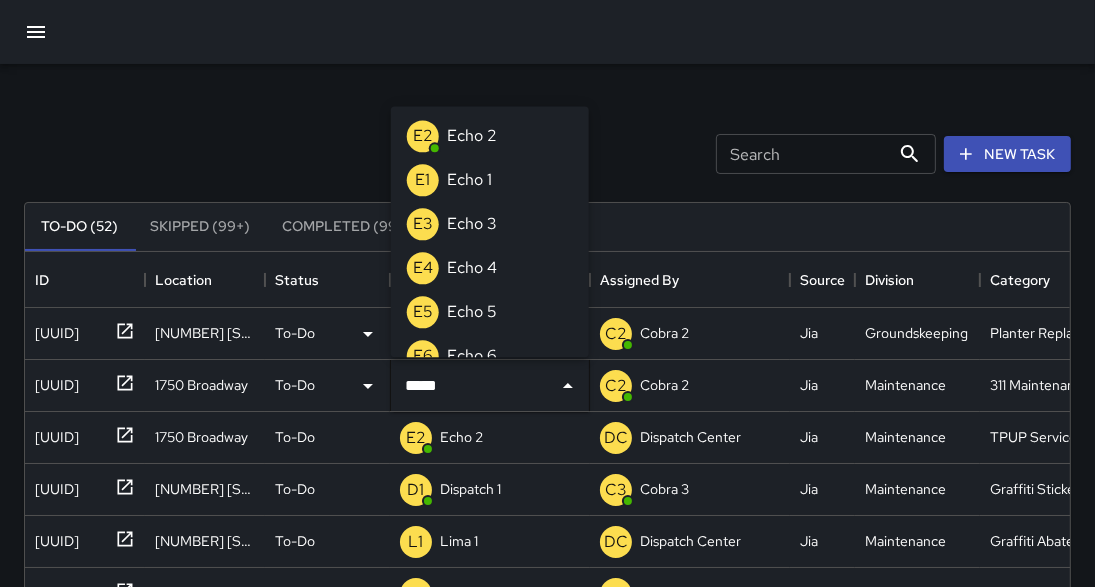type on "******" 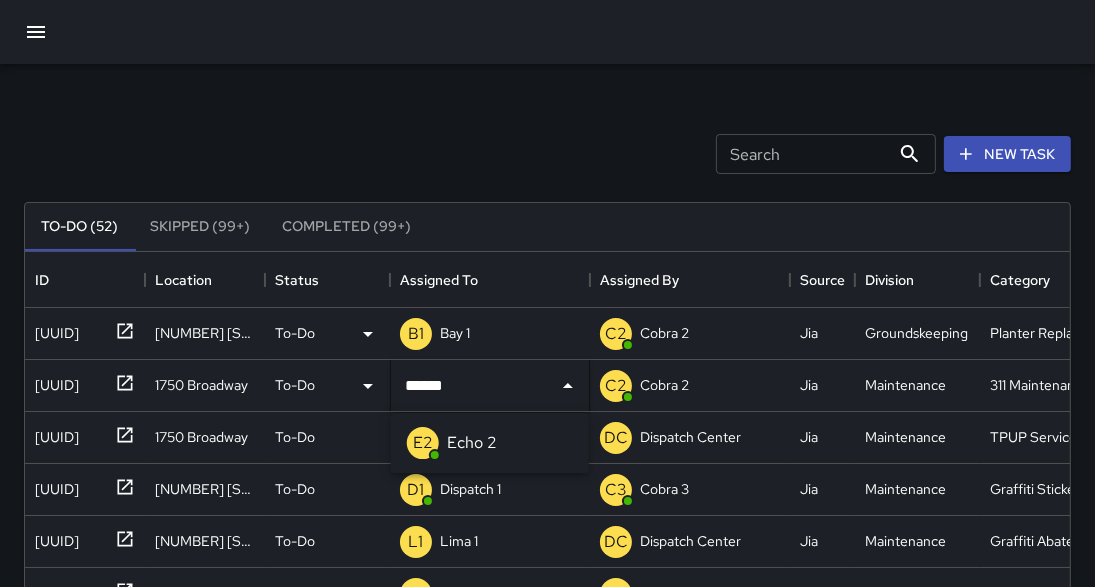 click on "Echo 2" at bounding box center (472, 443) 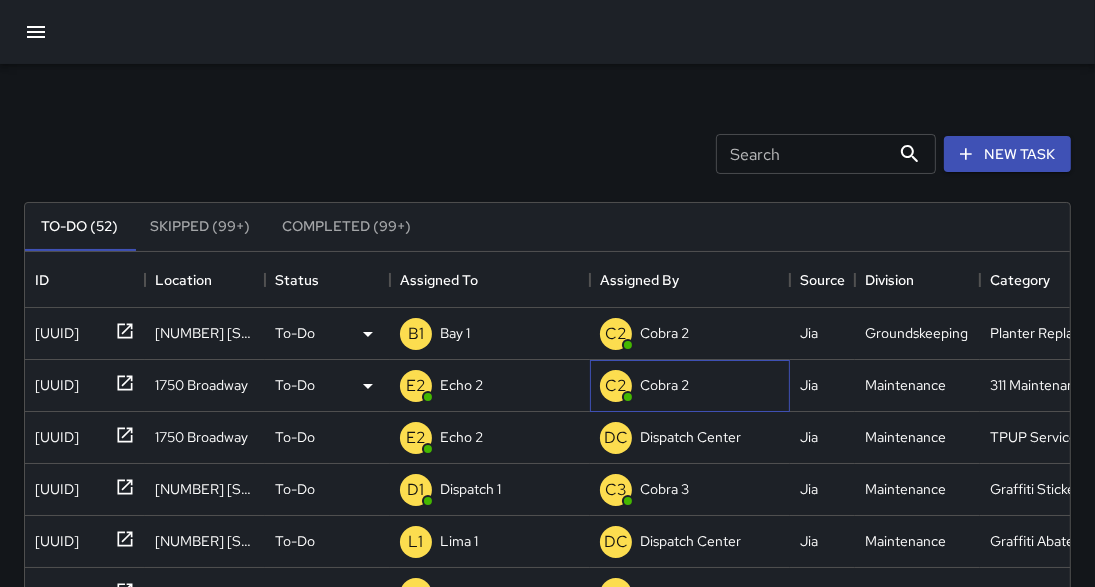 click on "Cobra 2" at bounding box center [664, 385] 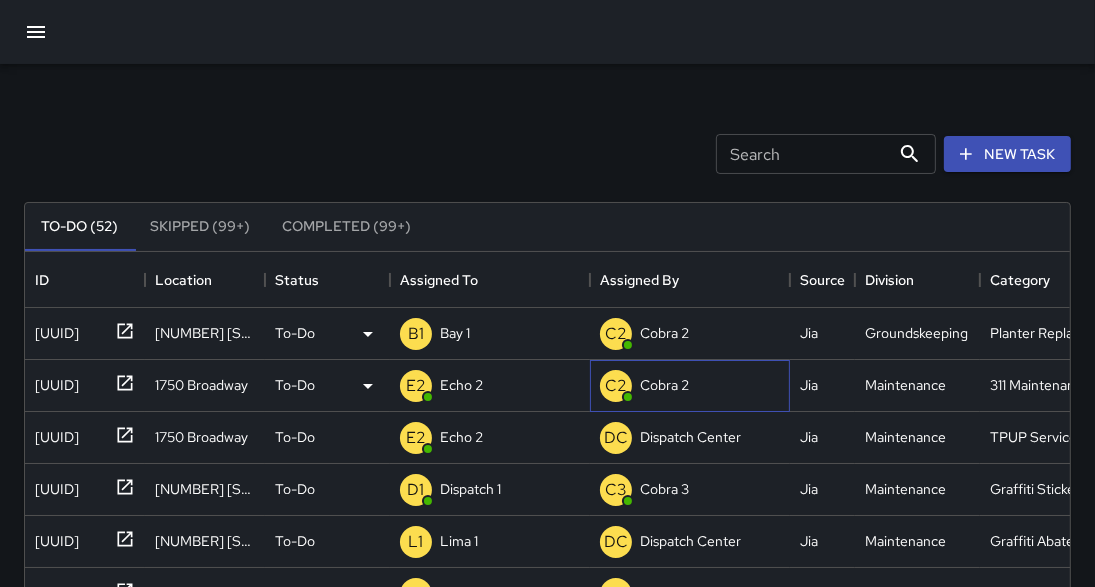 click on "Cobra 2" at bounding box center (664, 385) 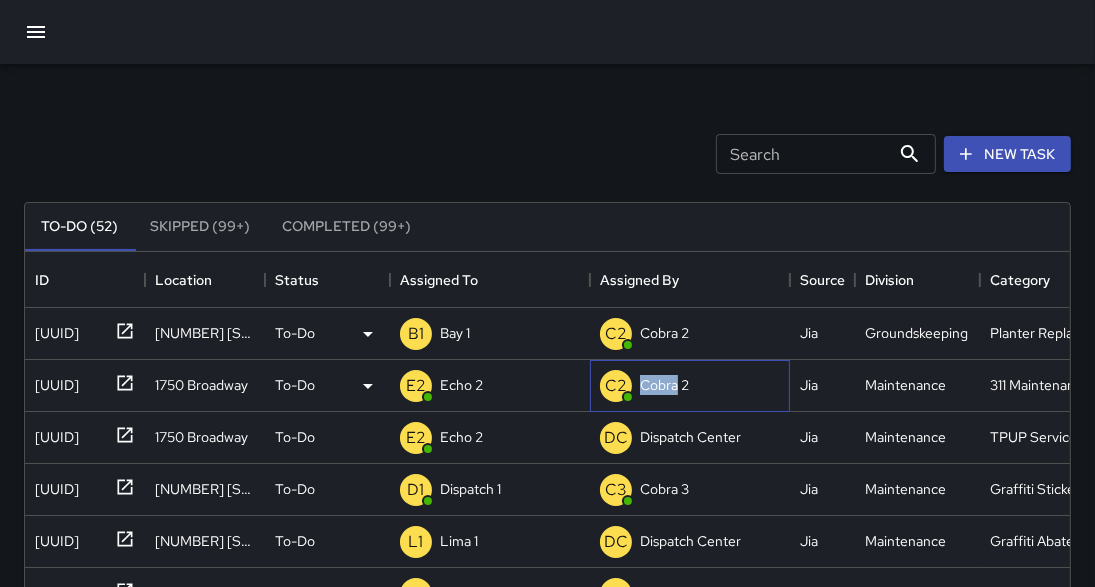 click on "Cobra 2" at bounding box center [664, 385] 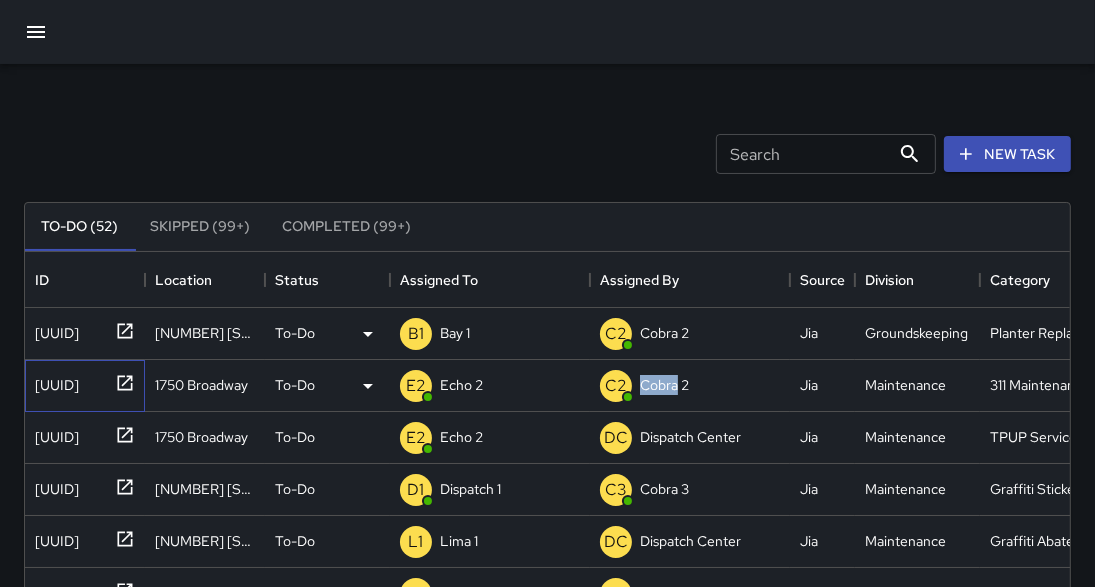 click 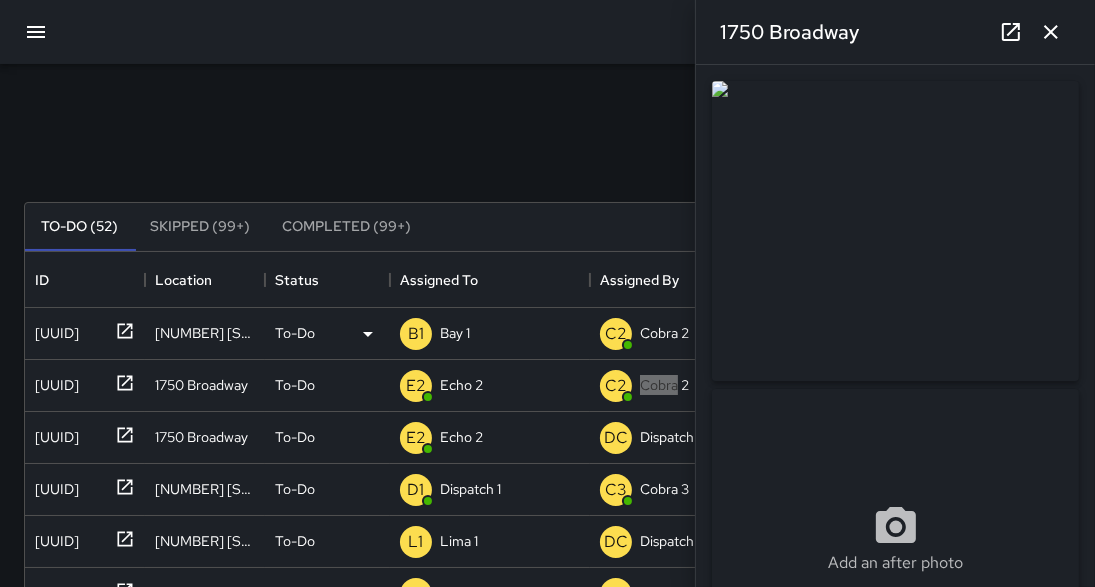 scroll, scrollTop: 522, scrollLeft: 0, axis: vertical 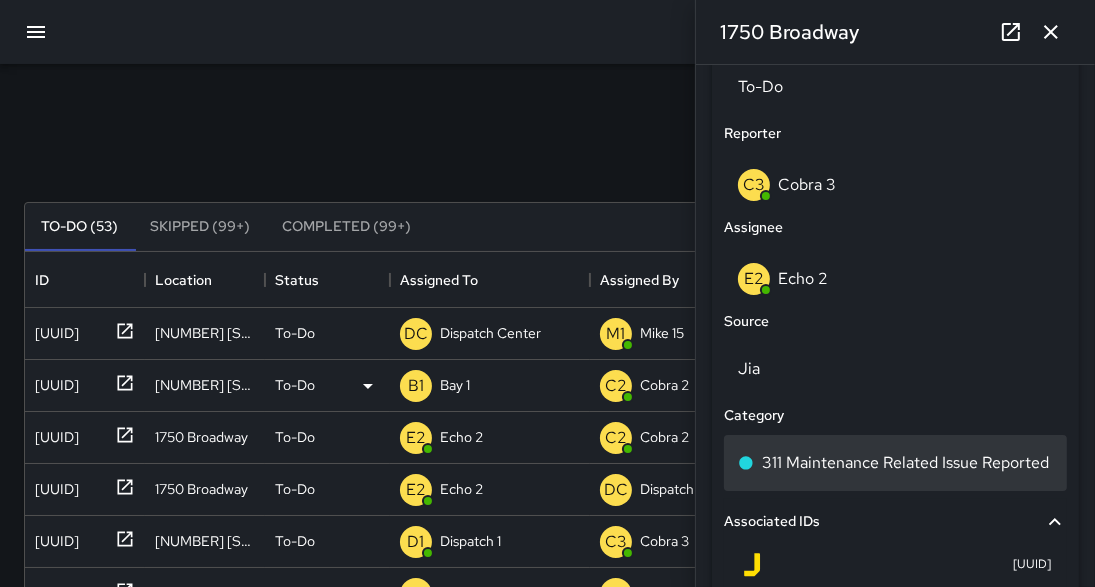 click on "311 Maintenance Related Issue Reported" at bounding box center [905, 463] 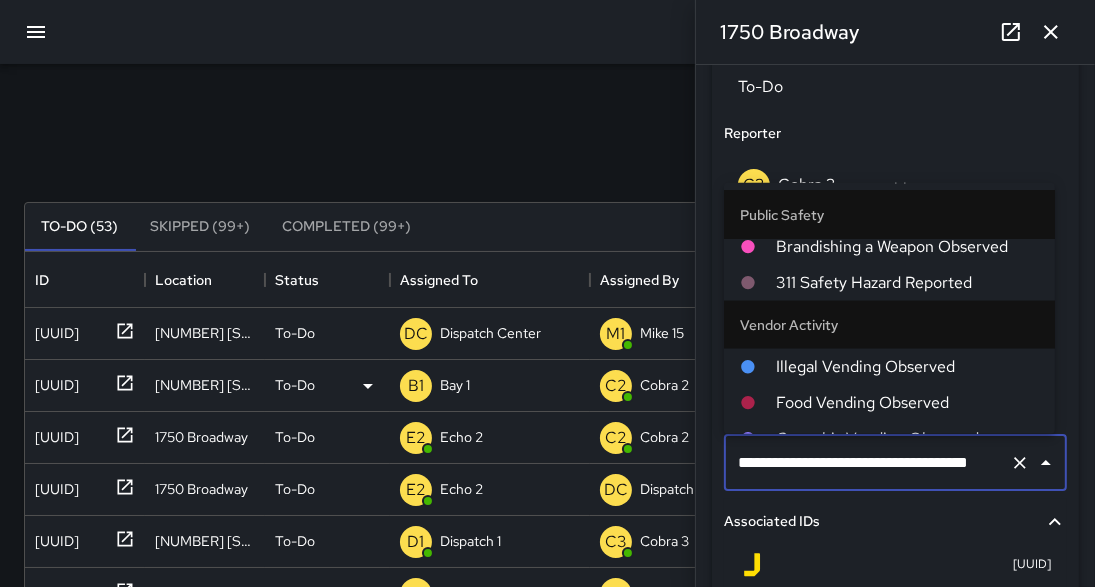scroll, scrollTop: 2321, scrollLeft: 0, axis: vertical 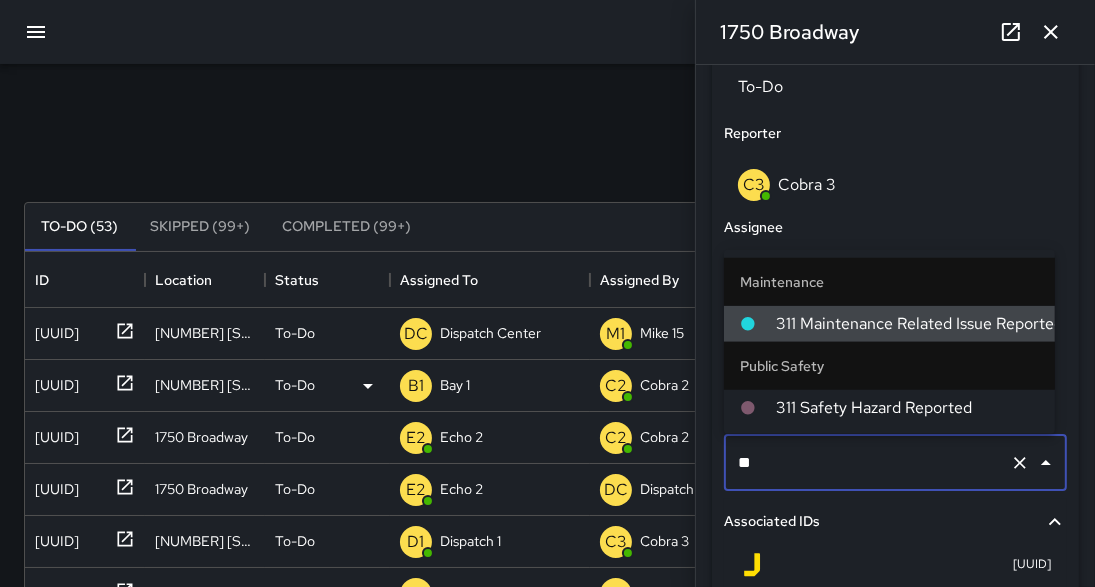 type on "*" 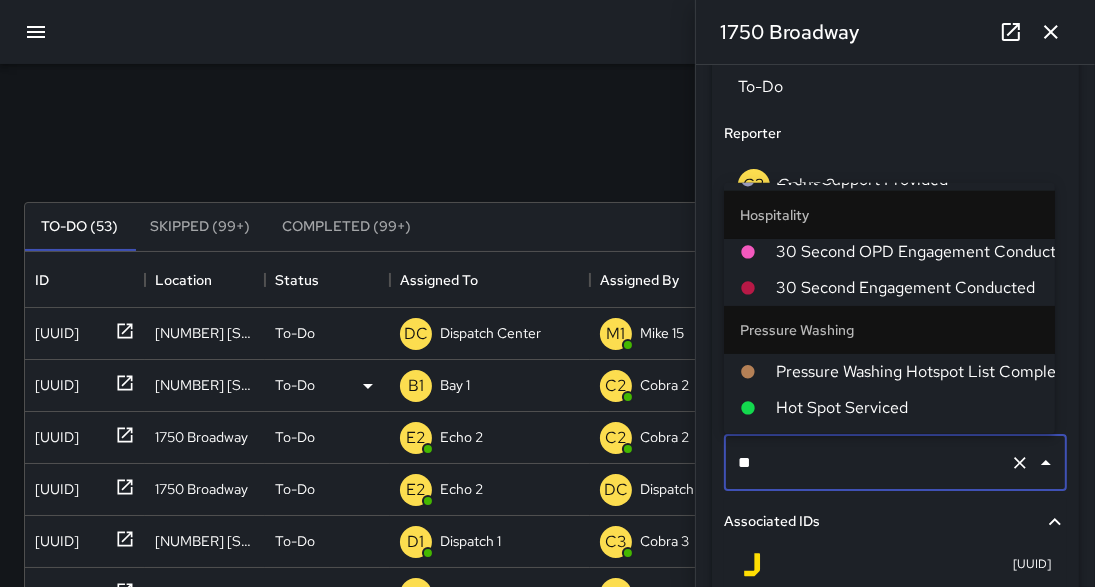 scroll, scrollTop: 0, scrollLeft: 0, axis: both 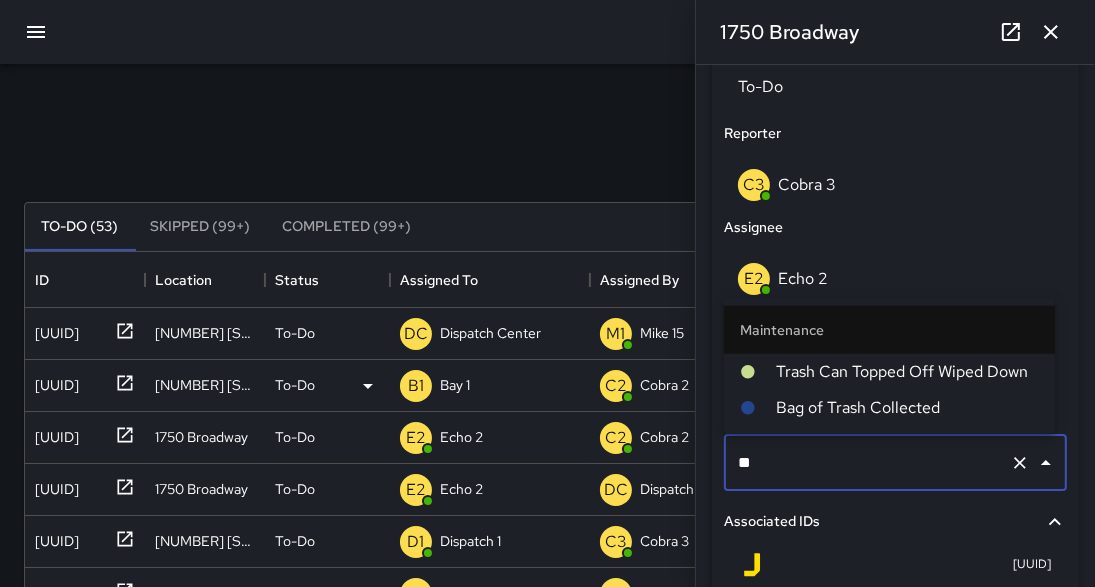 type on "*" 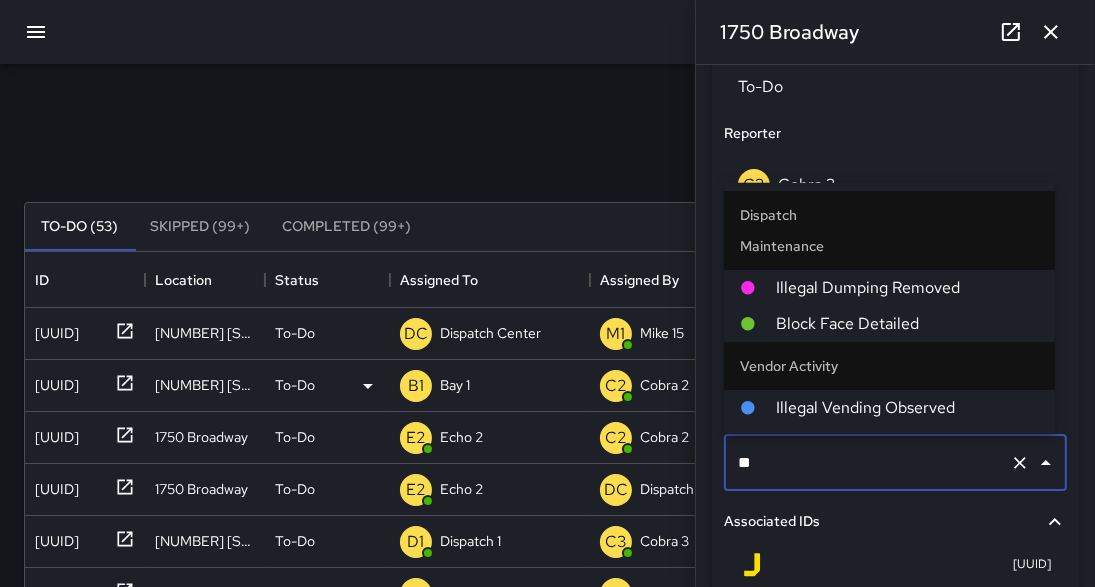 scroll, scrollTop: 0, scrollLeft: 0, axis: both 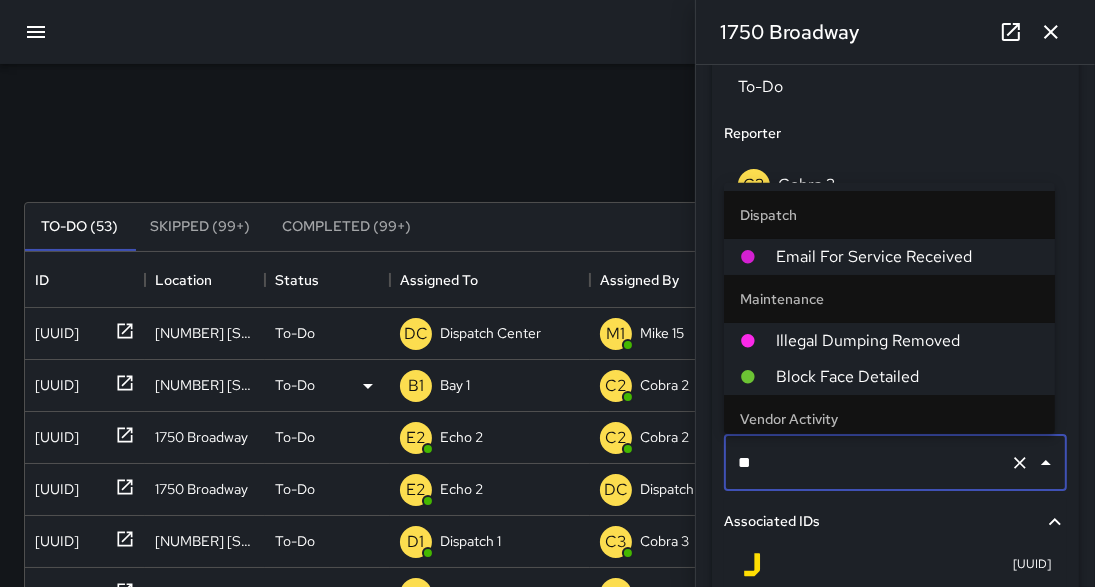 type on "***" 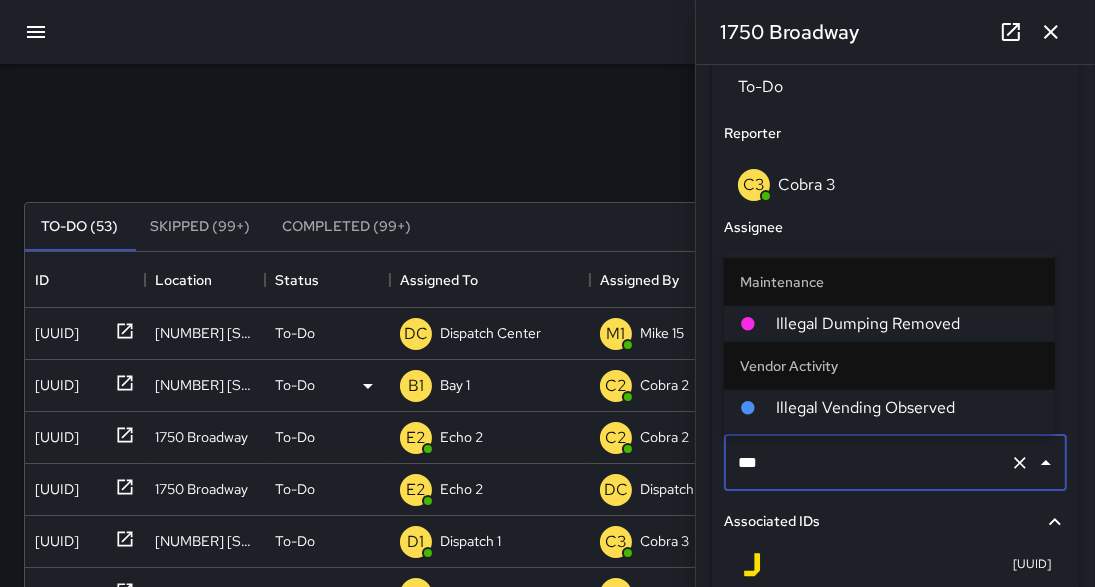 click on "Illegal Dumping Removed" at bounding box center [907, 324] 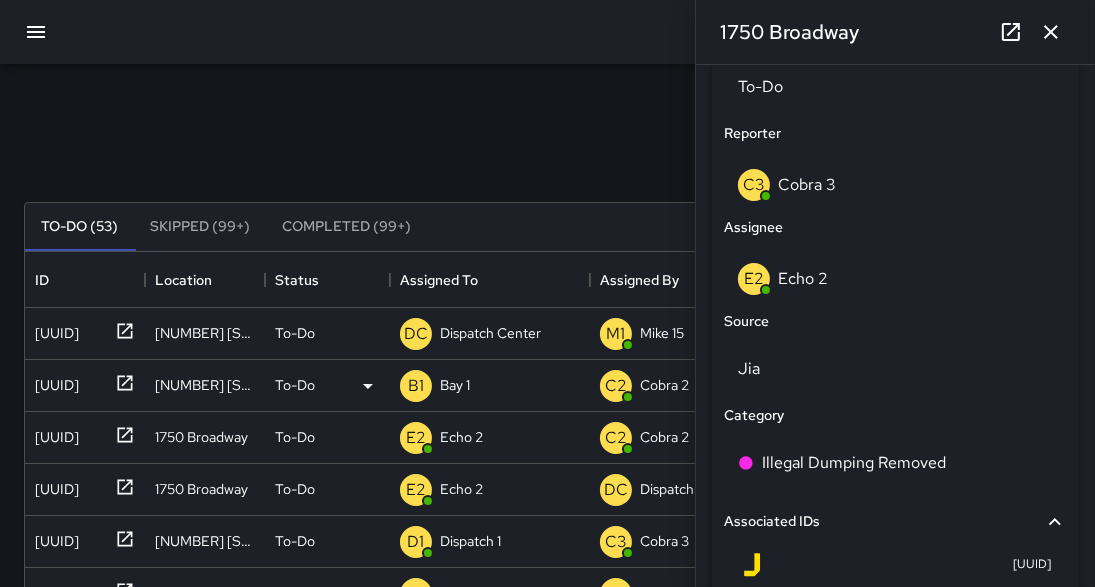 click 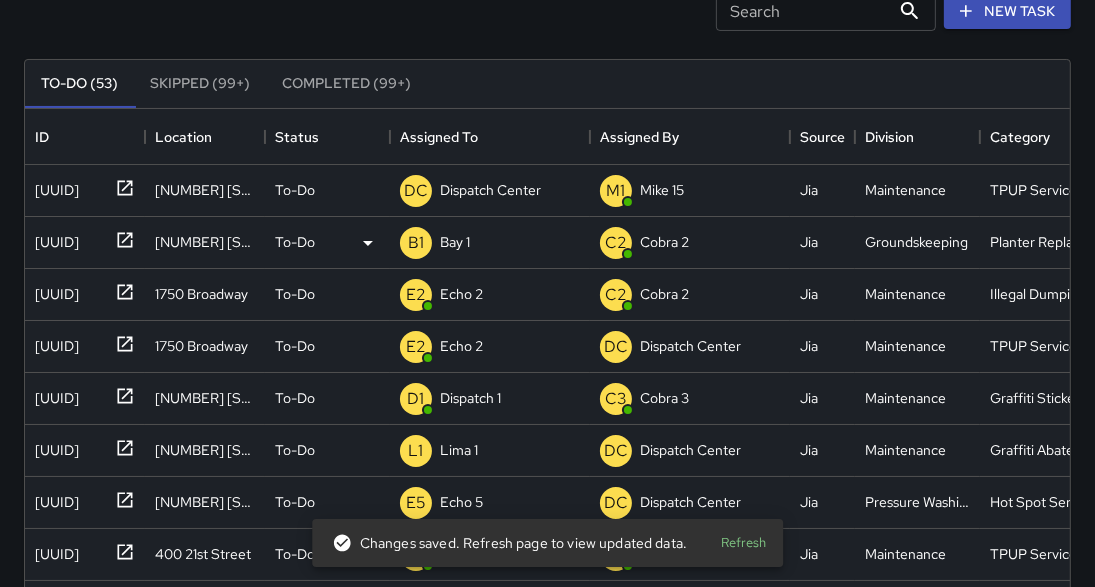 scroll, scrollTop: 146, scrollLeft: 0, axis: vertical 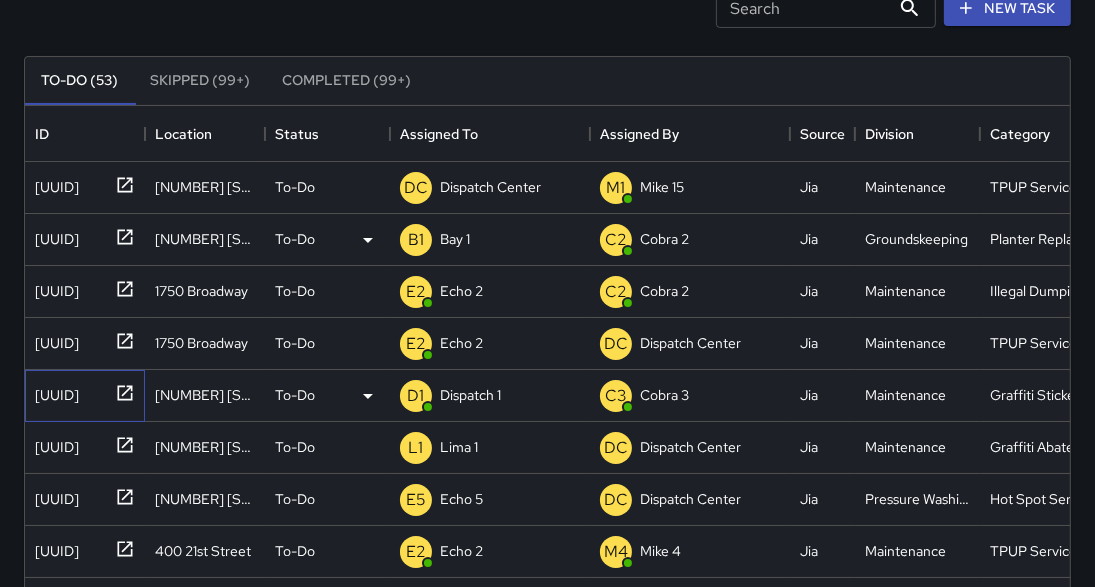 click 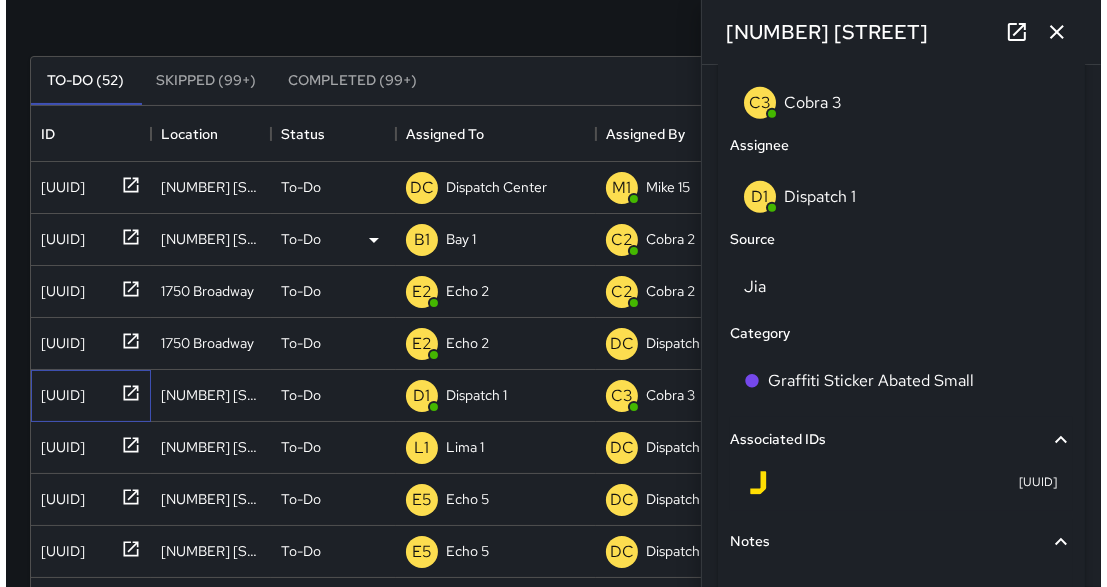scroll, scrollTop: 1071, scrollLeft: 0, axis: vertical 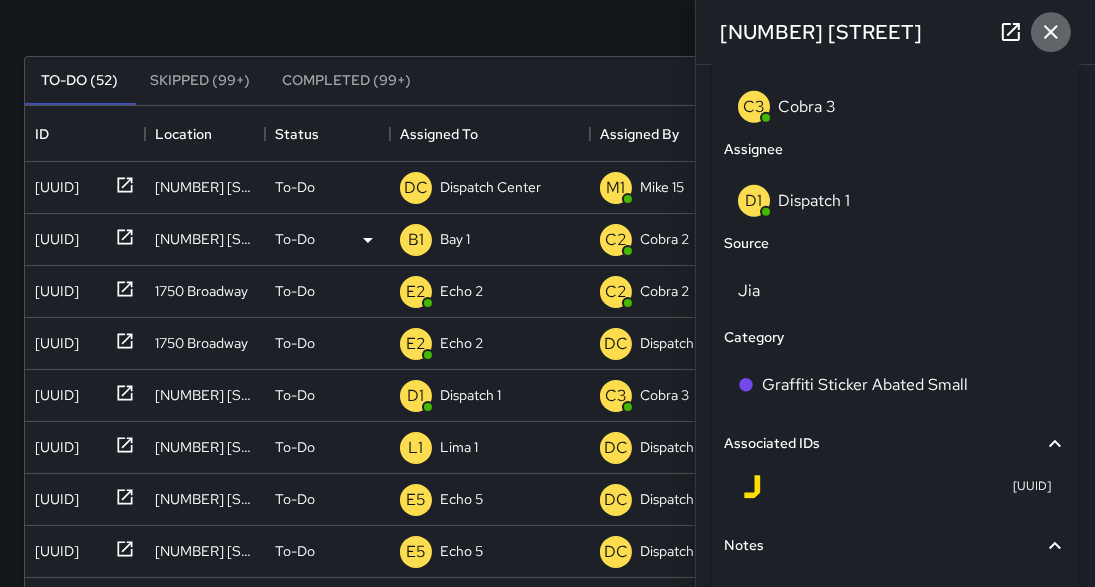click 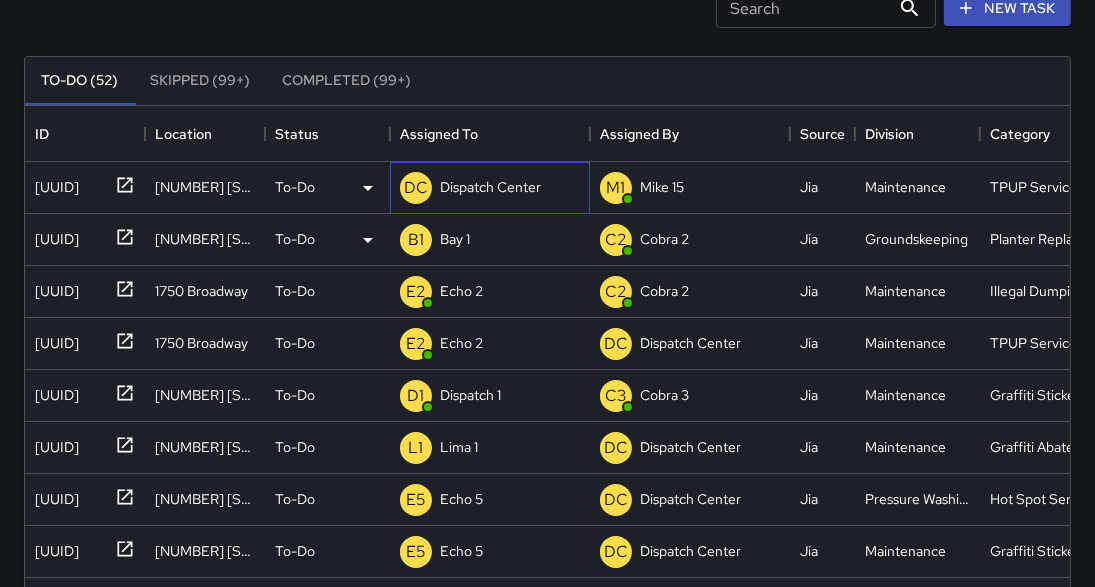 click on "Dispatch Center" at bounding box center (490, 187) 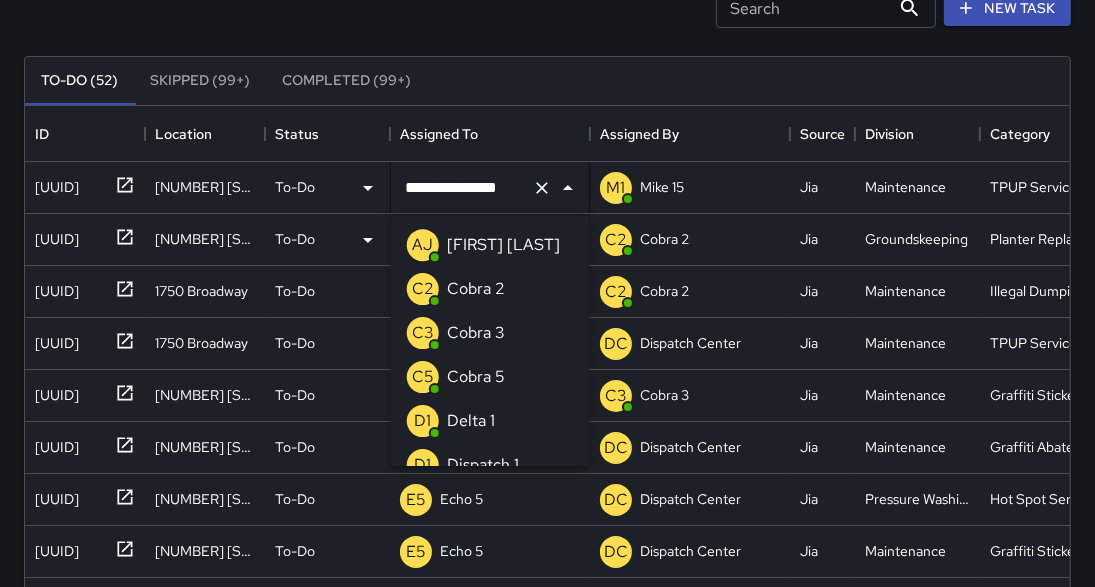 scroll, scrollTop: 1341, scrollLeft: 0, axis: vertical 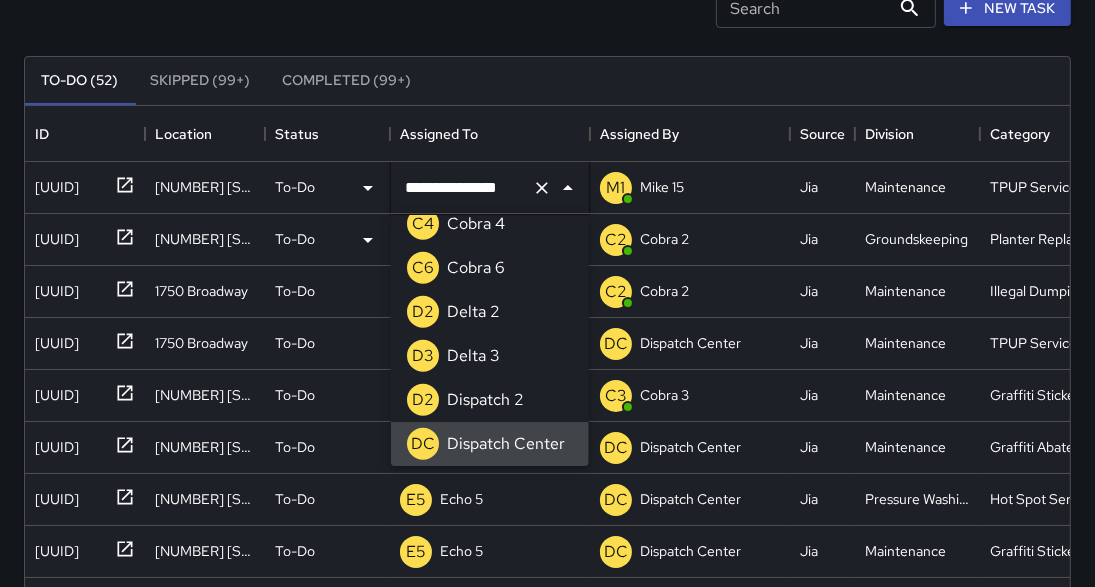 click on "**********" at bounding box center [462, 188] 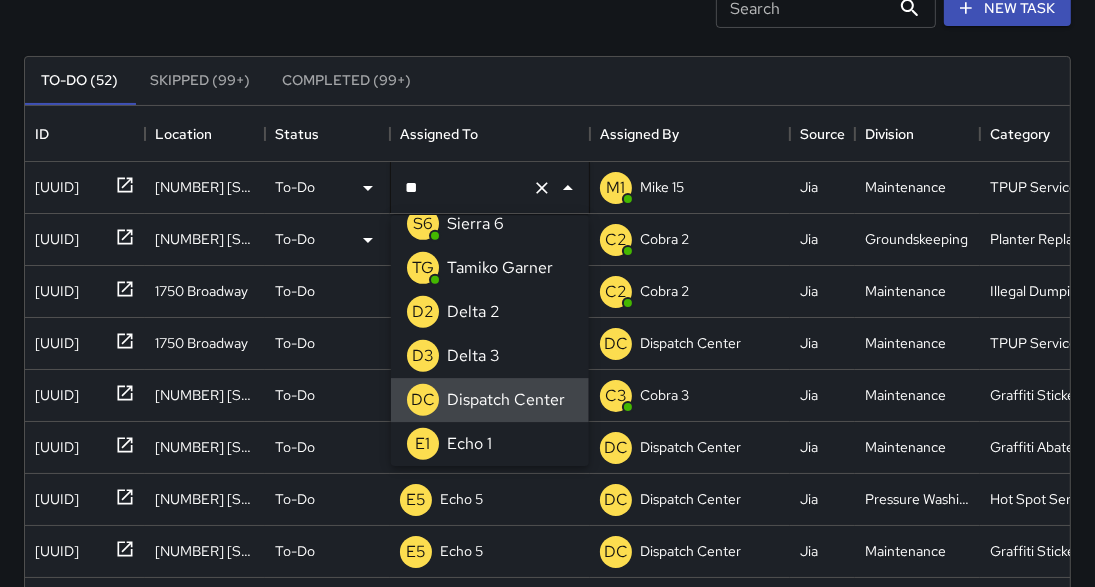 scroll, scrollTop: 0, scrollLeft: 0, axis: both 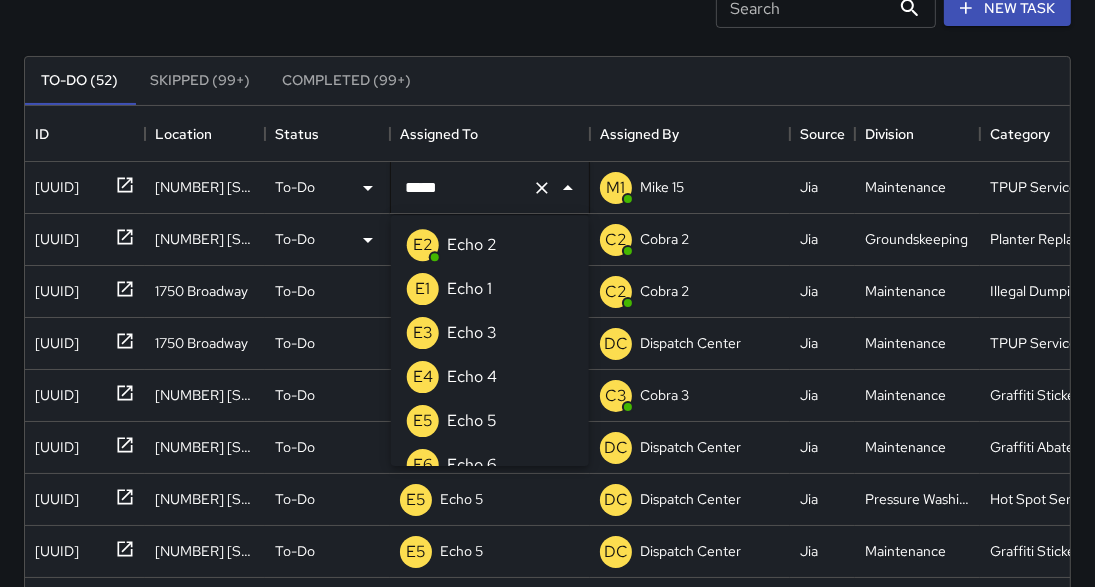 type on "******" 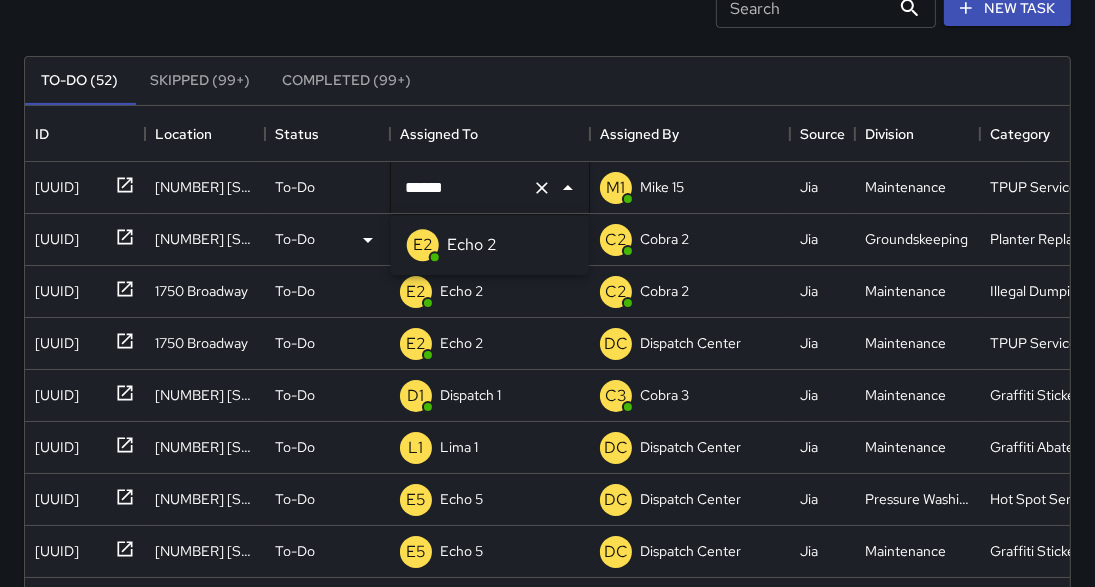 click on "Echo 2" at bounding box center (472, 245) 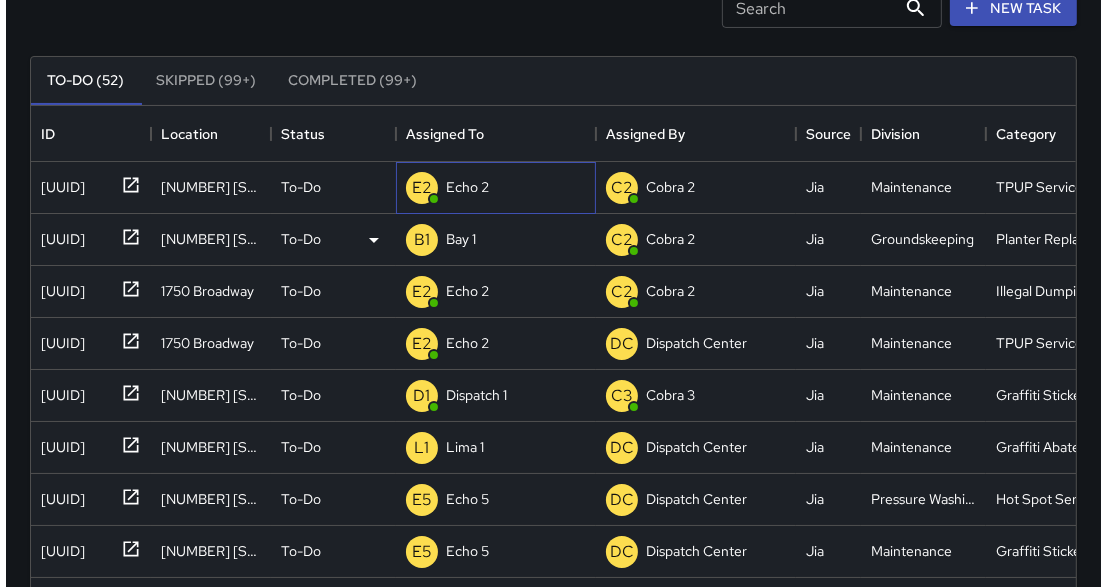 scroll, scrollTop: 0, scrollLeft: 0, axis: both 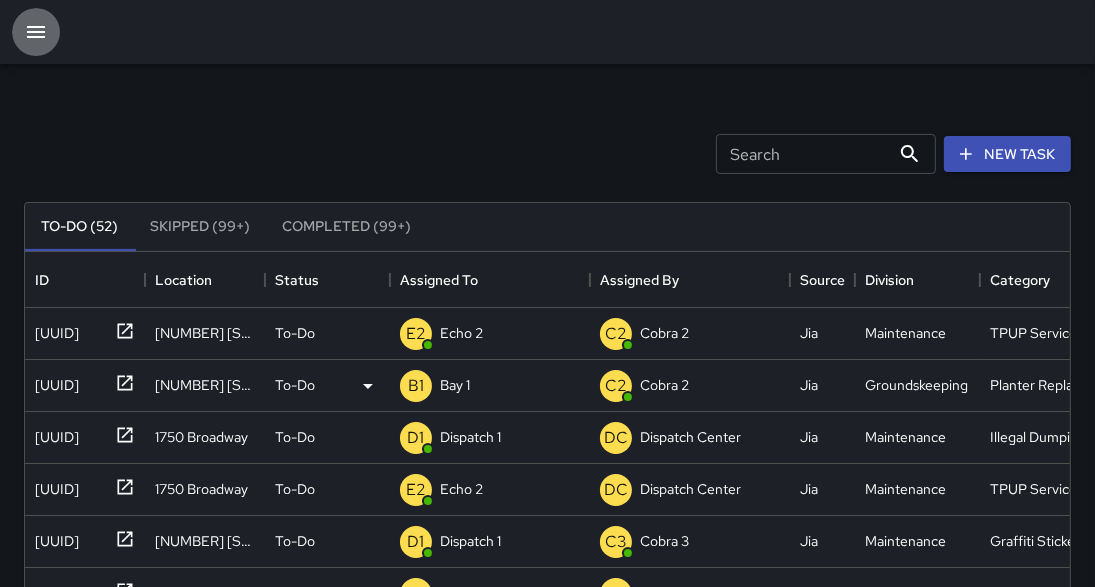 click 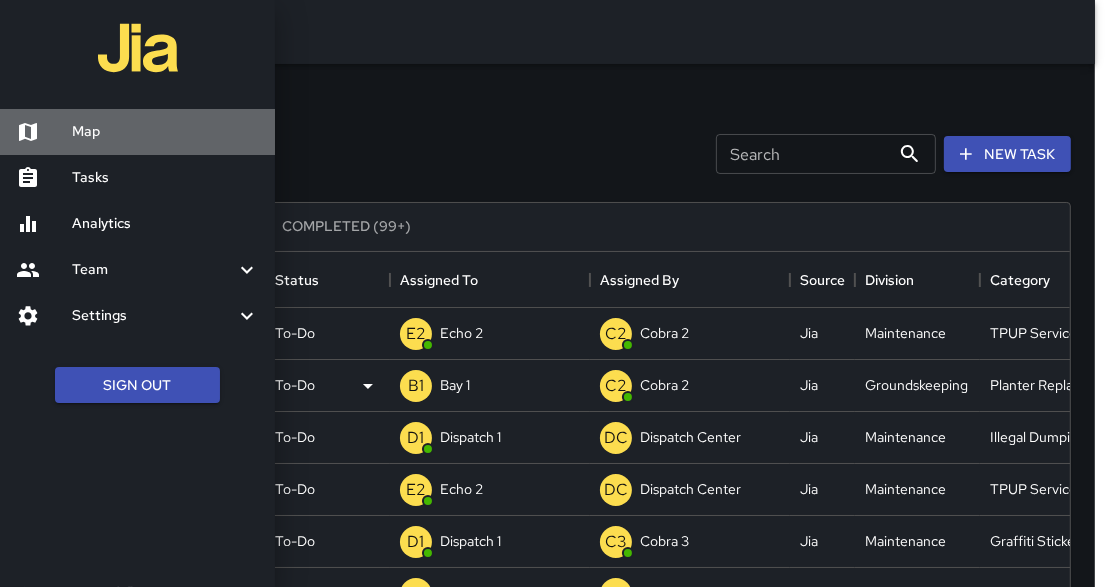 click on "Map" at bounding box center [165, 132] 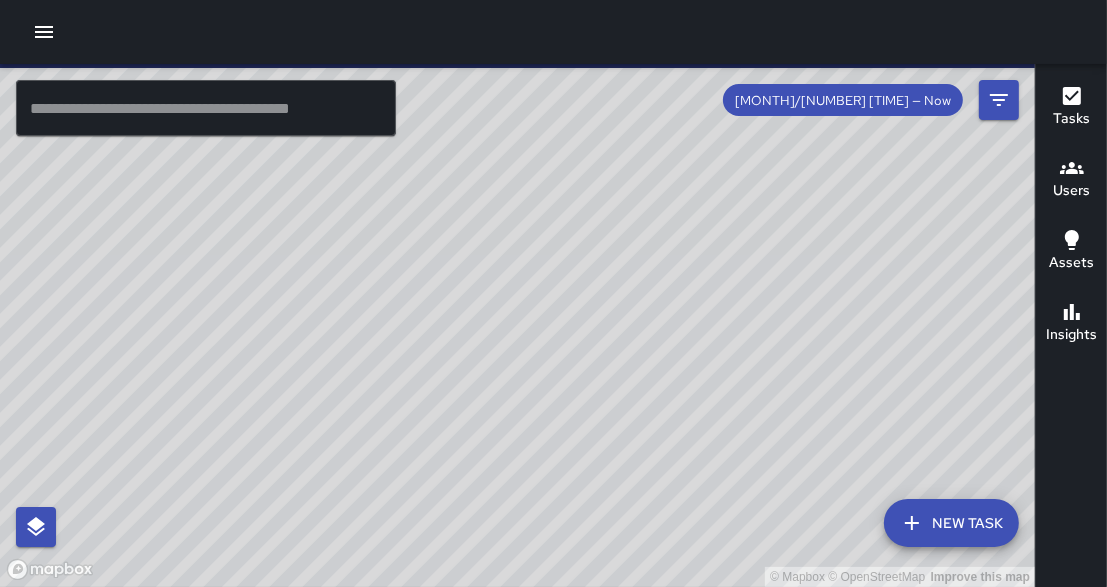 click at bounding box center [206, 108] 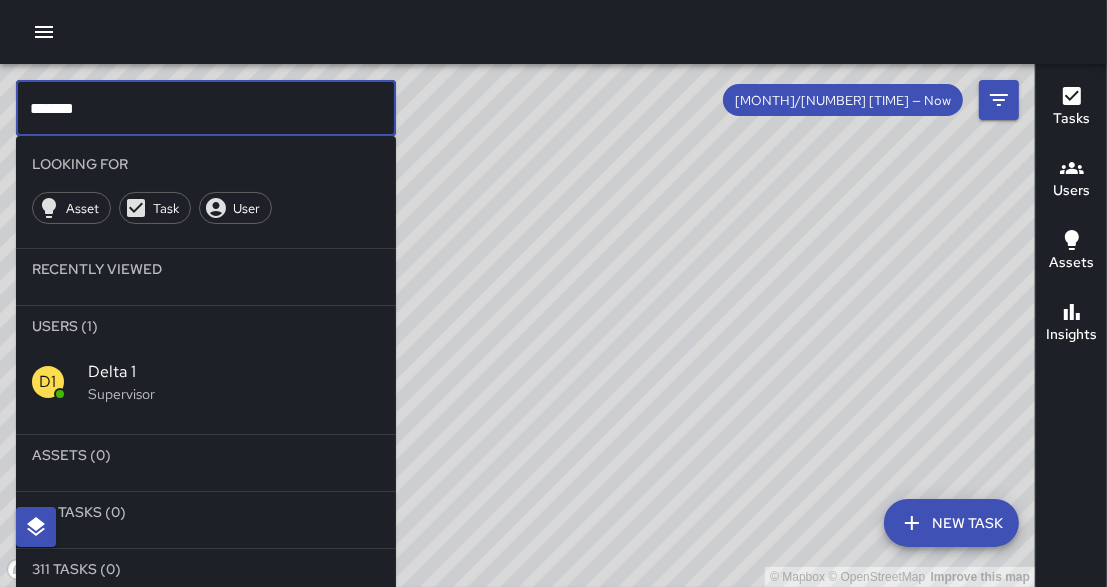 type on "*******" 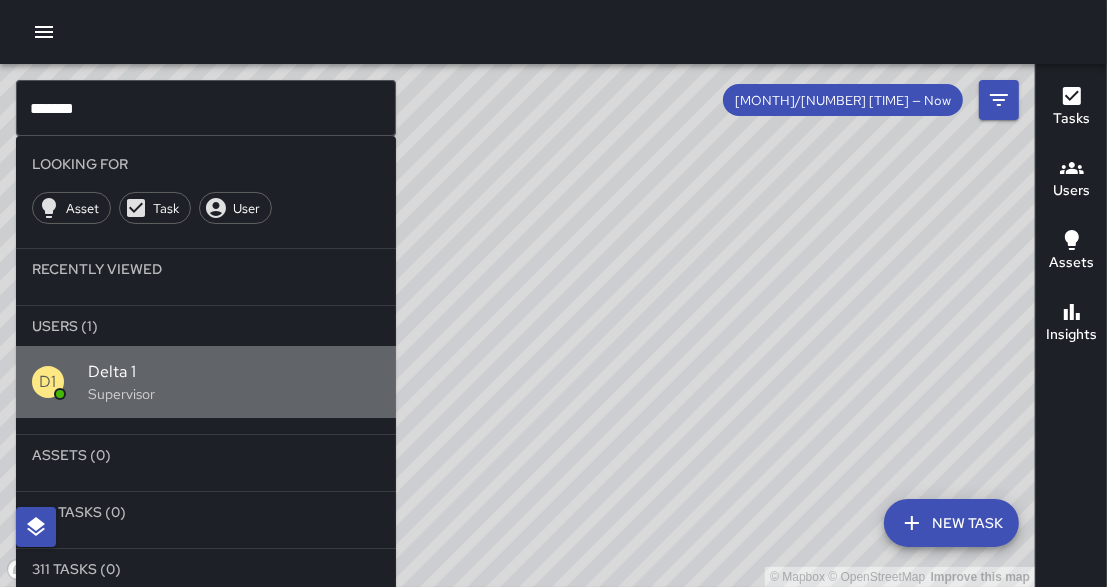 click on "Delta 1" at bounding box center [234, 372] 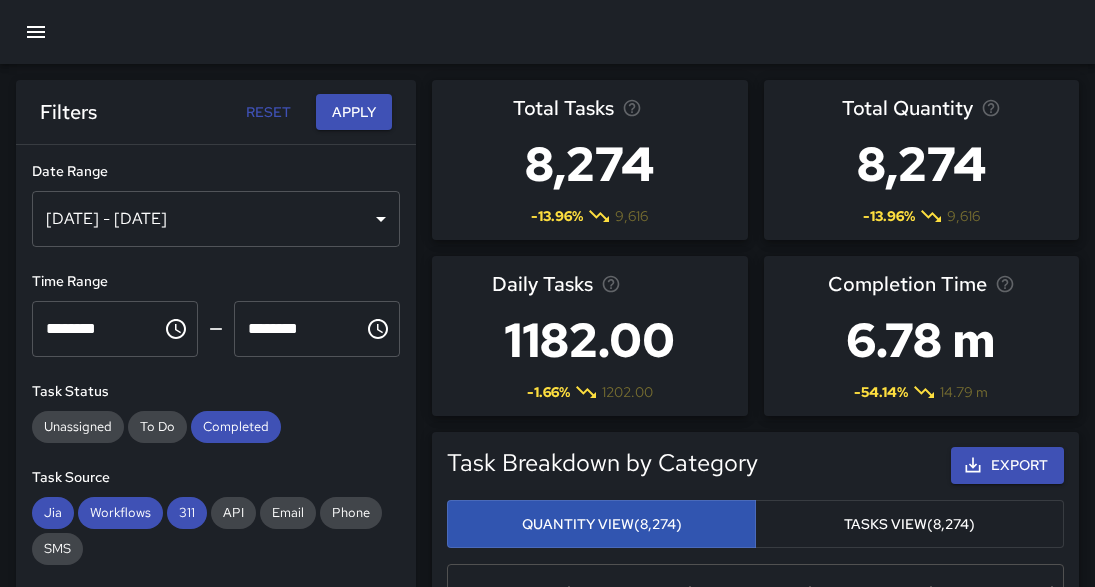 scroll, scrollTop: 0, scrollLeft: 0, axis: both 